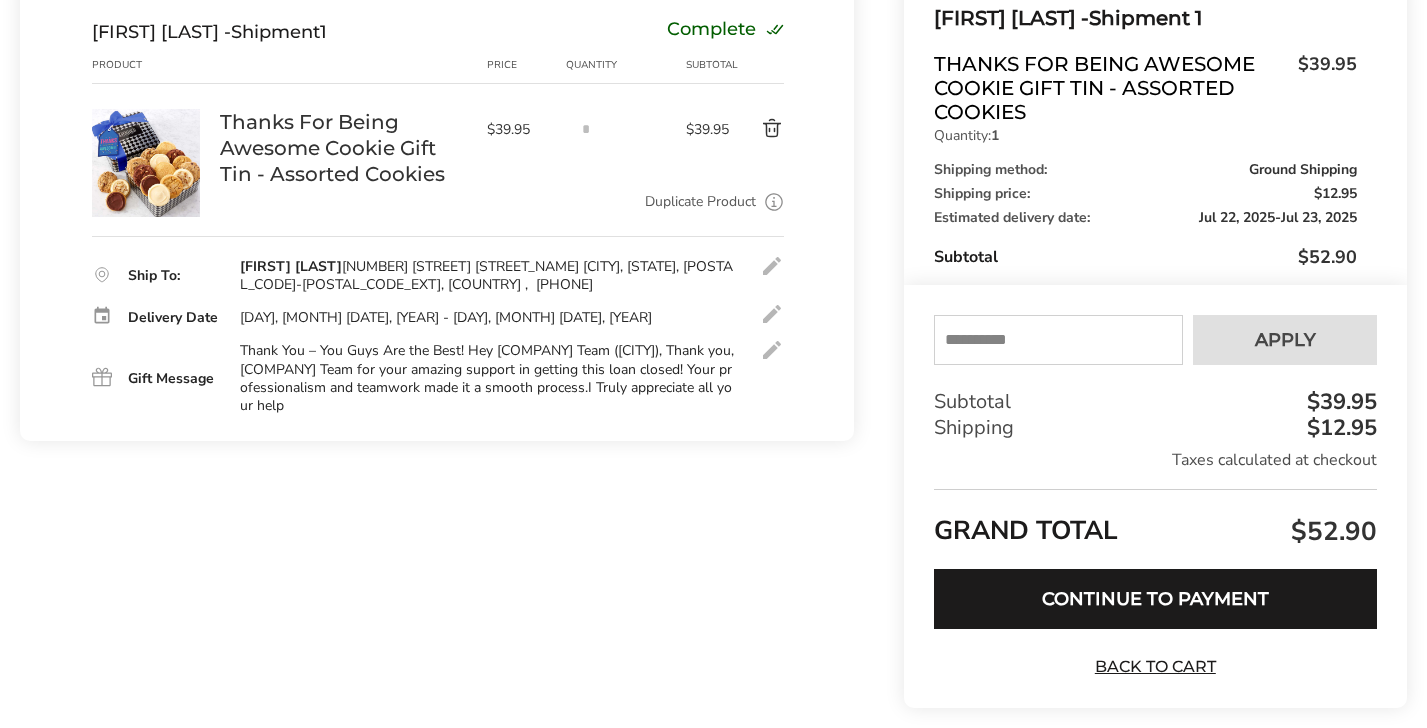 scroll, scrollTop: 0, scrollLeft: 0, axis: both 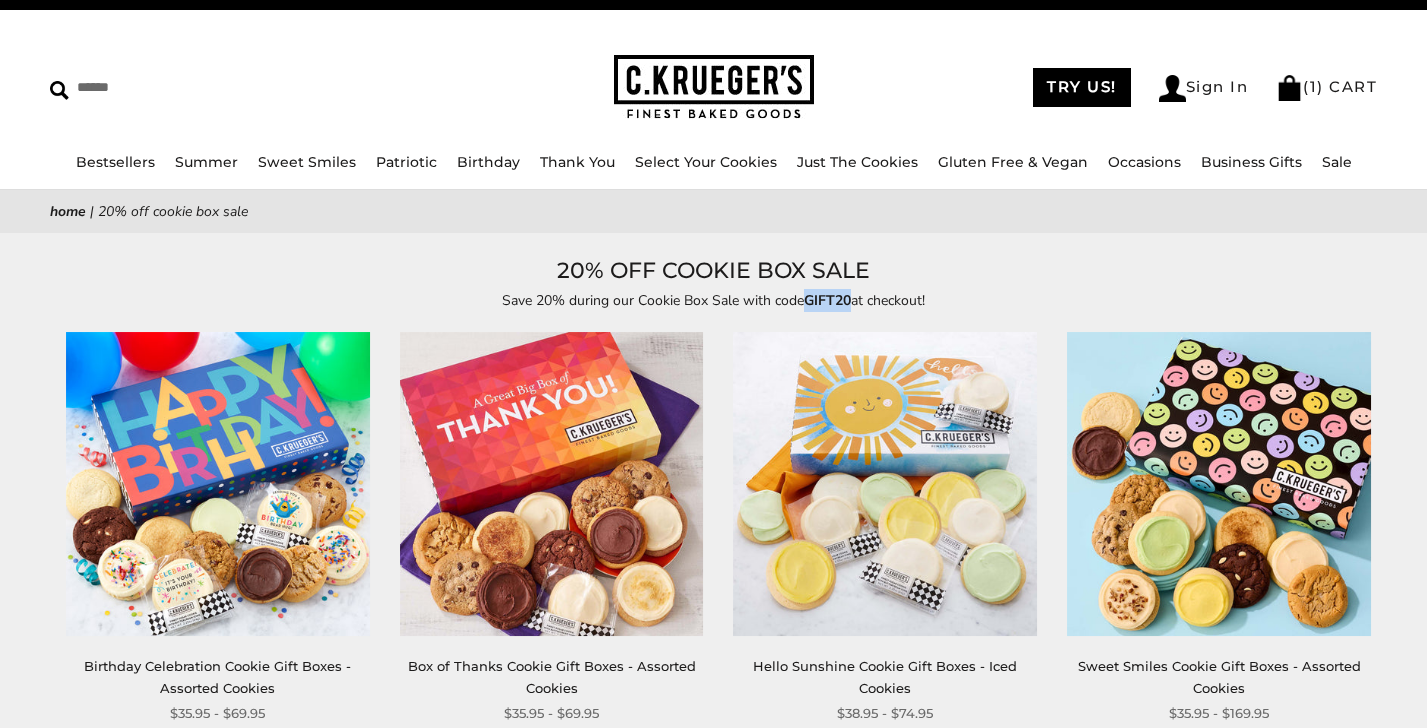 drag, startPoint x: 805, startPoint y: 297, endPoint x: 848, endPoint y: 297, distance: 43 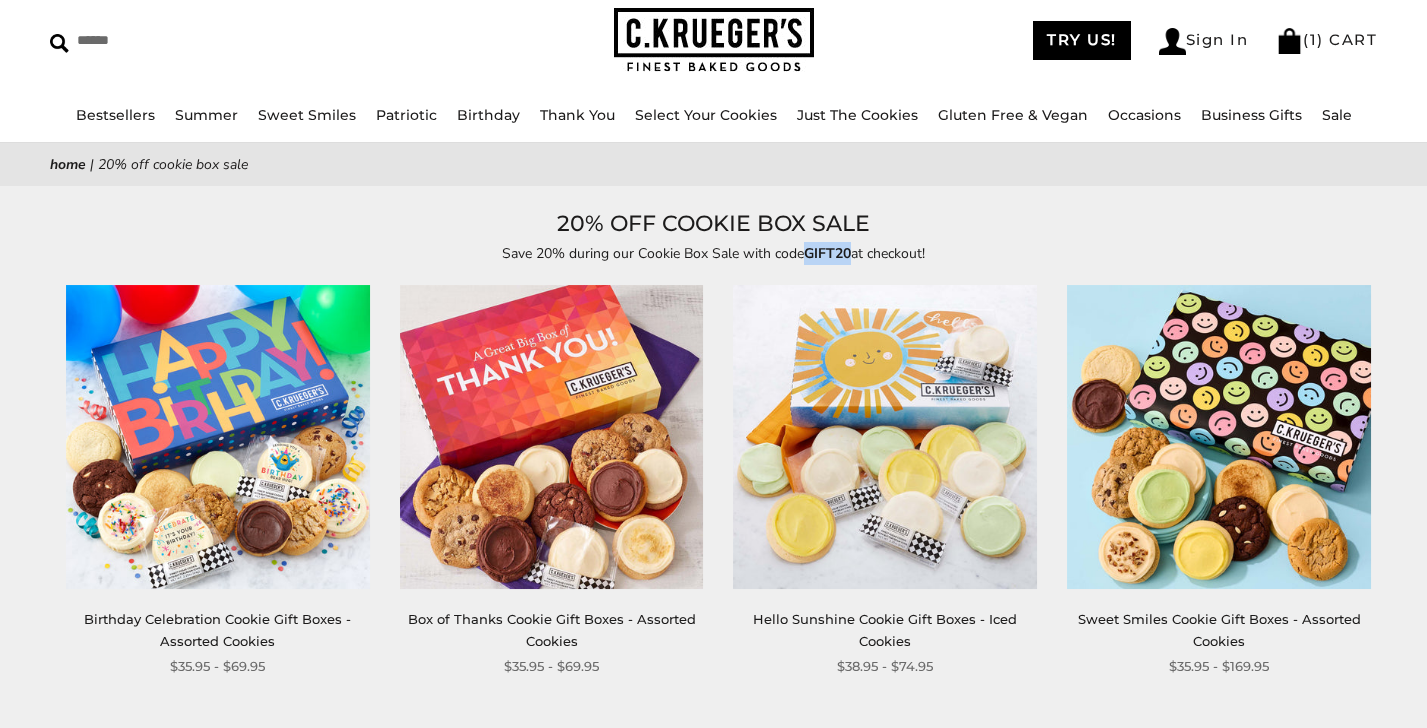 scroll, scrollTop: 0, scrollLeft: 0, axis: both 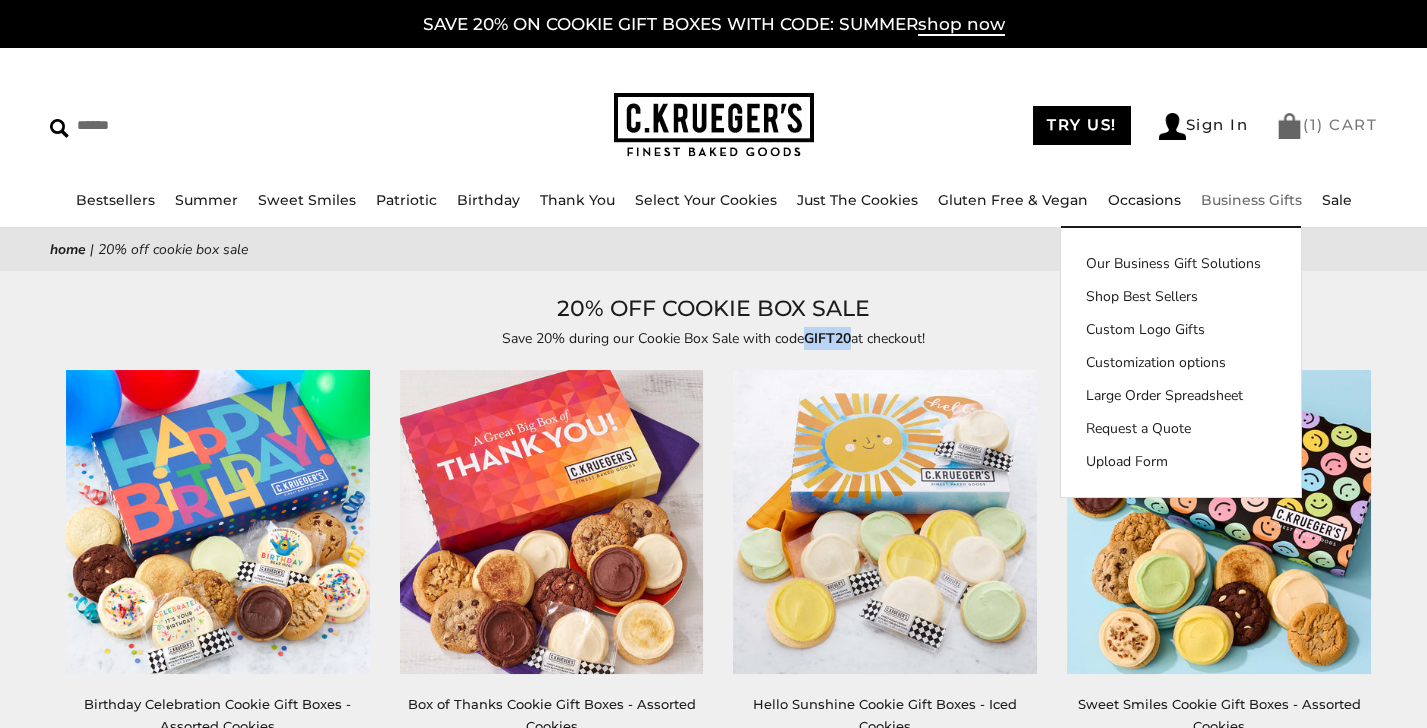 click on "( 1 )  CART" at bounding box center (1326, 124) 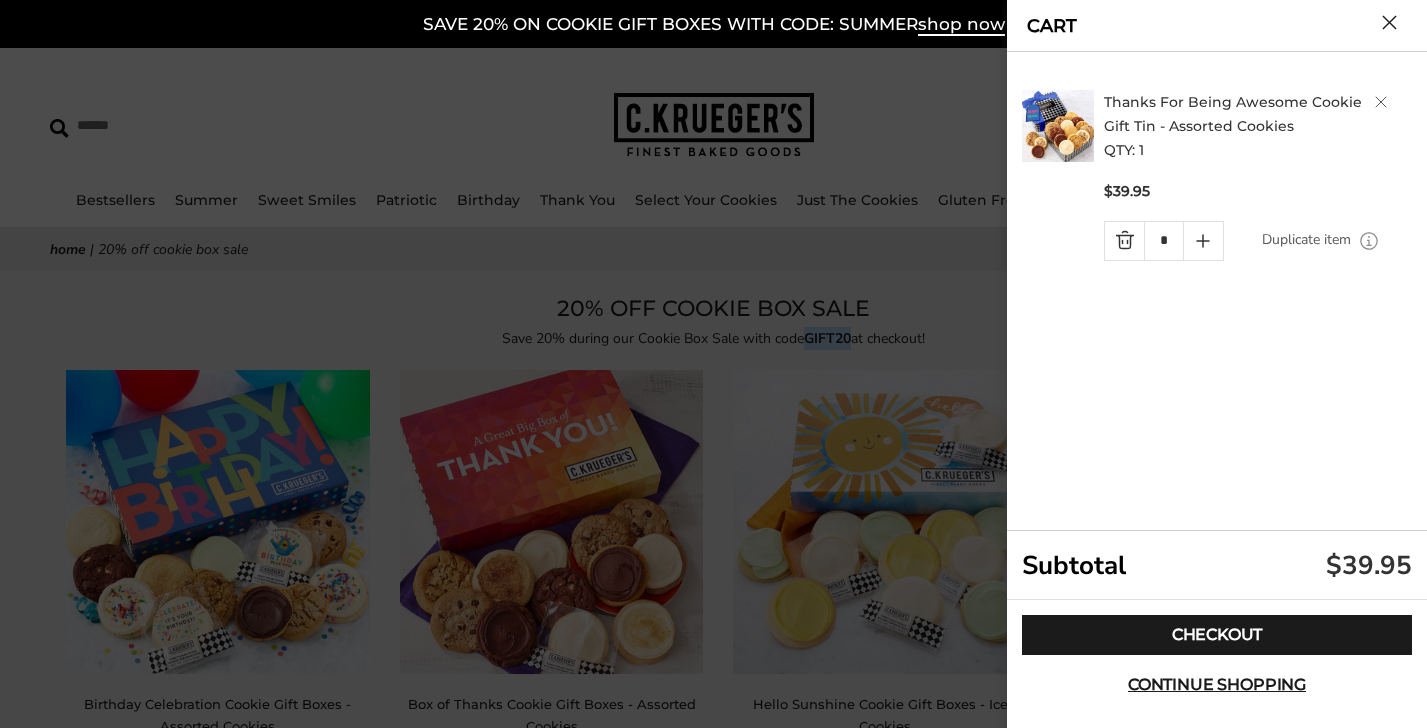 click at bounding box center (1124, 241) 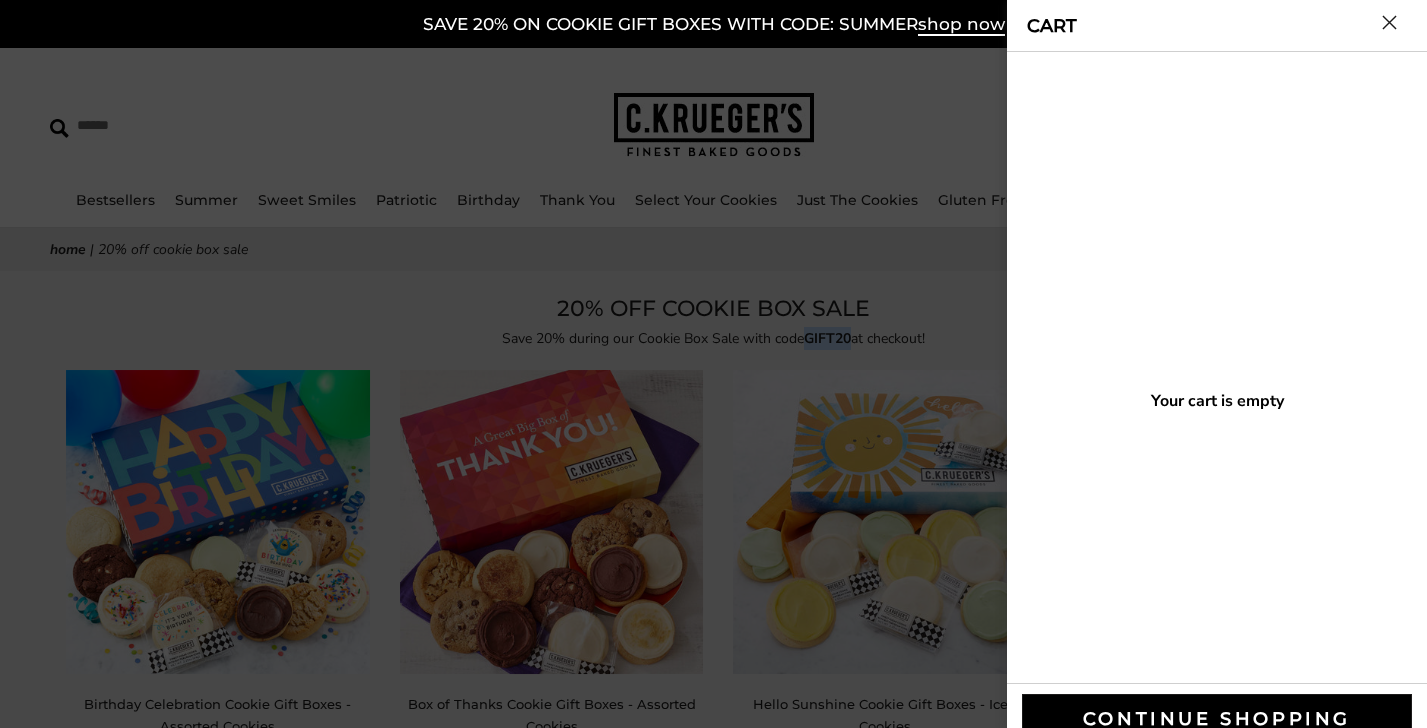 click at bounding box center [1389, 22] 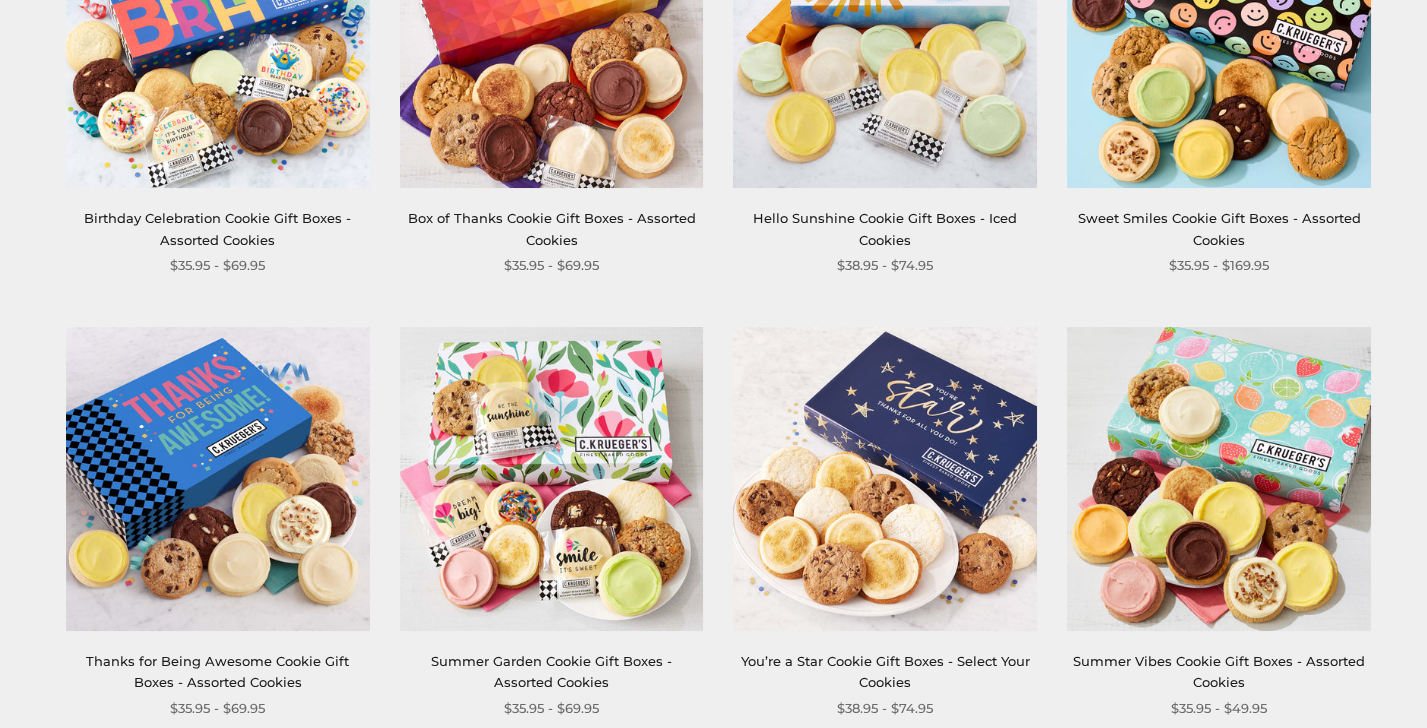 scroll, scrollTop: 606, scrollLeft: 0, axis: vertical 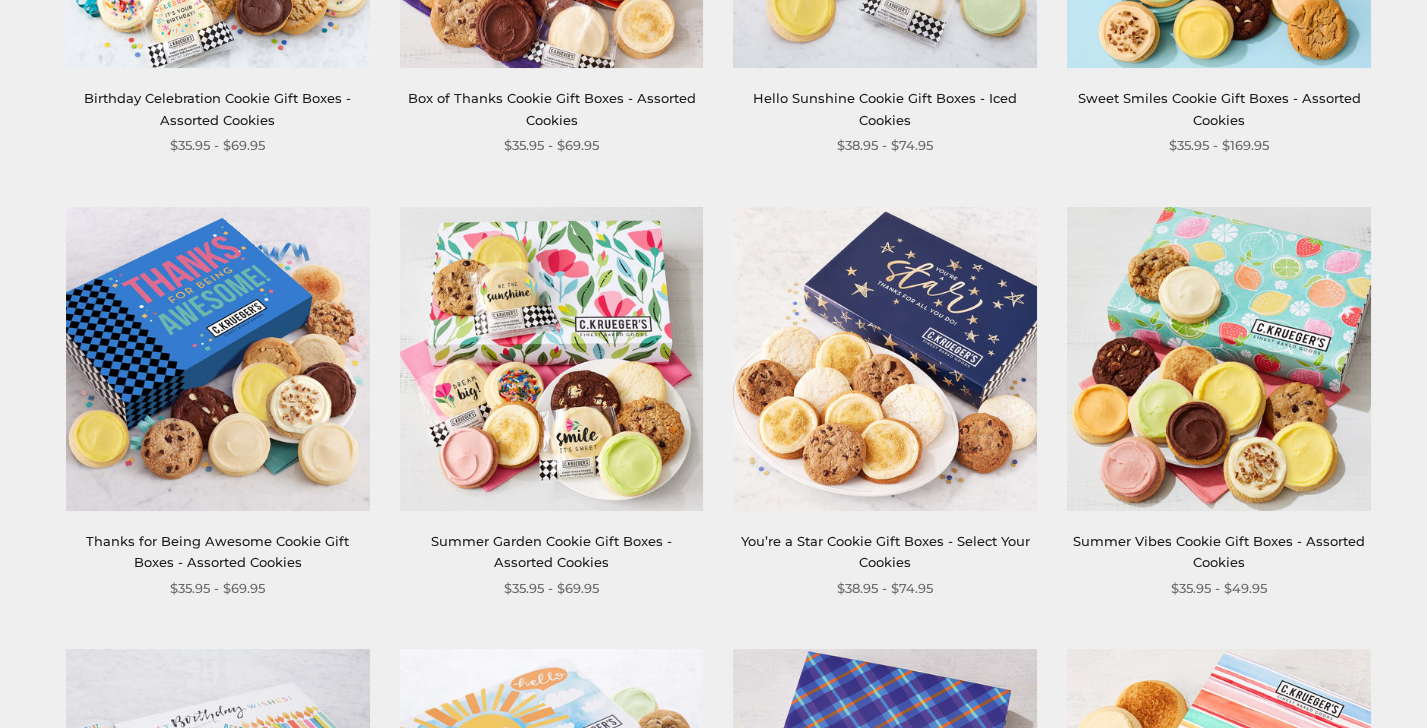 click on "Thanks for Being Awesome Cookie Gift Boxes - Assorted Cookies" at bounding box center [217, 551] 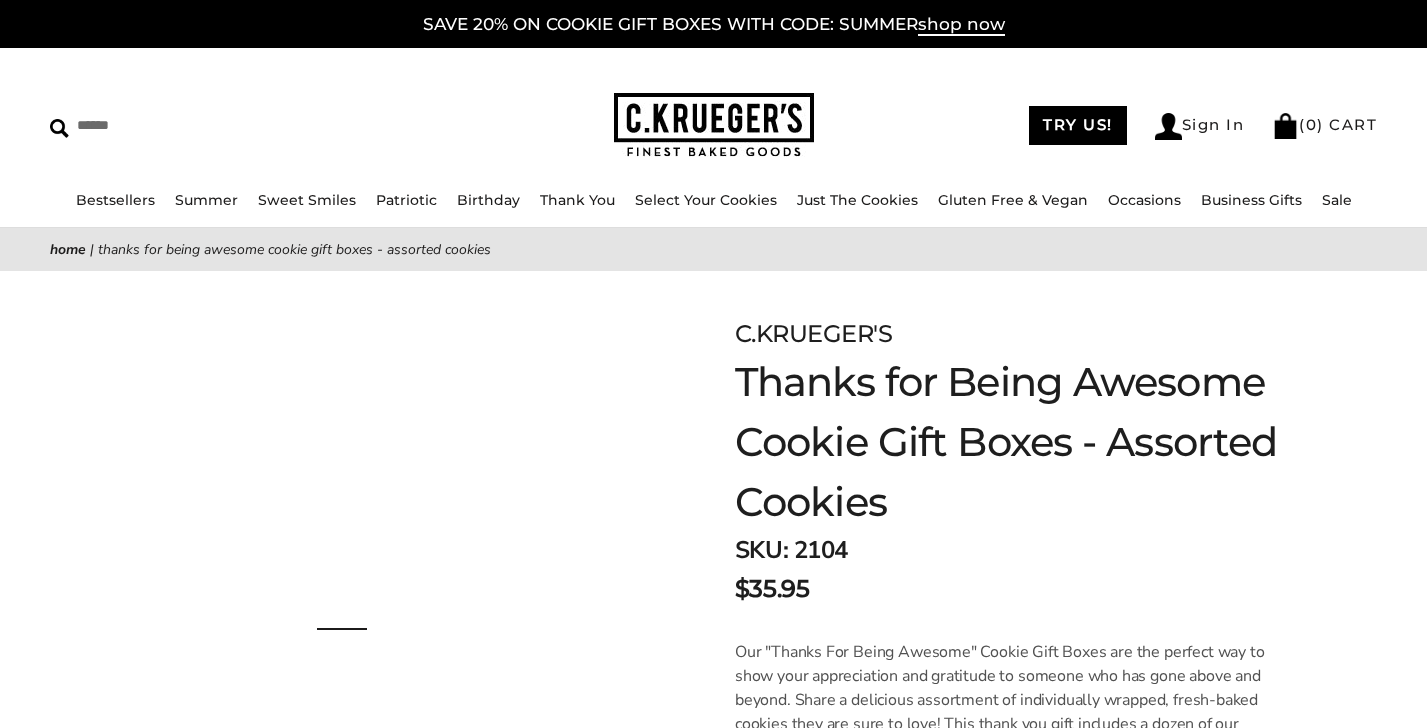 scroll, scrollTop: 0, scrollLeft: 0, axis: both 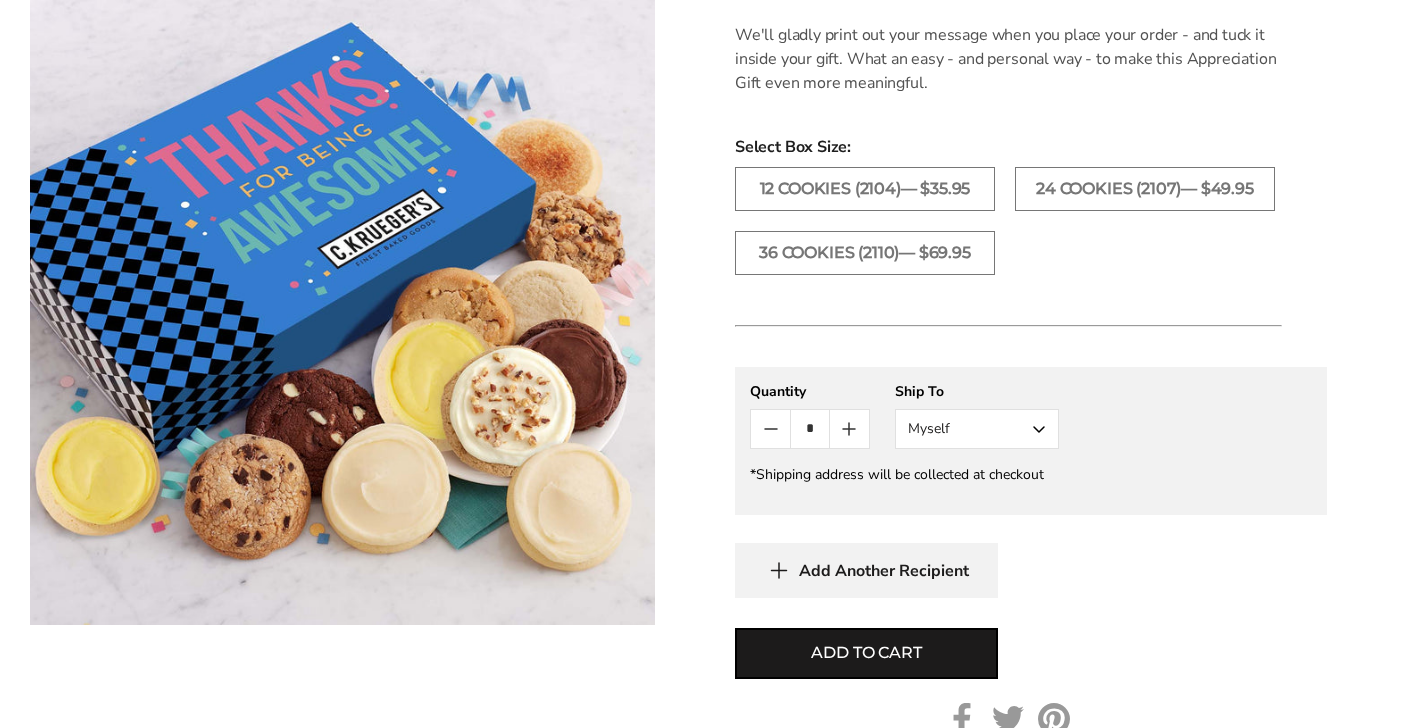 click on "Myself" at bounding box center (977, 429) 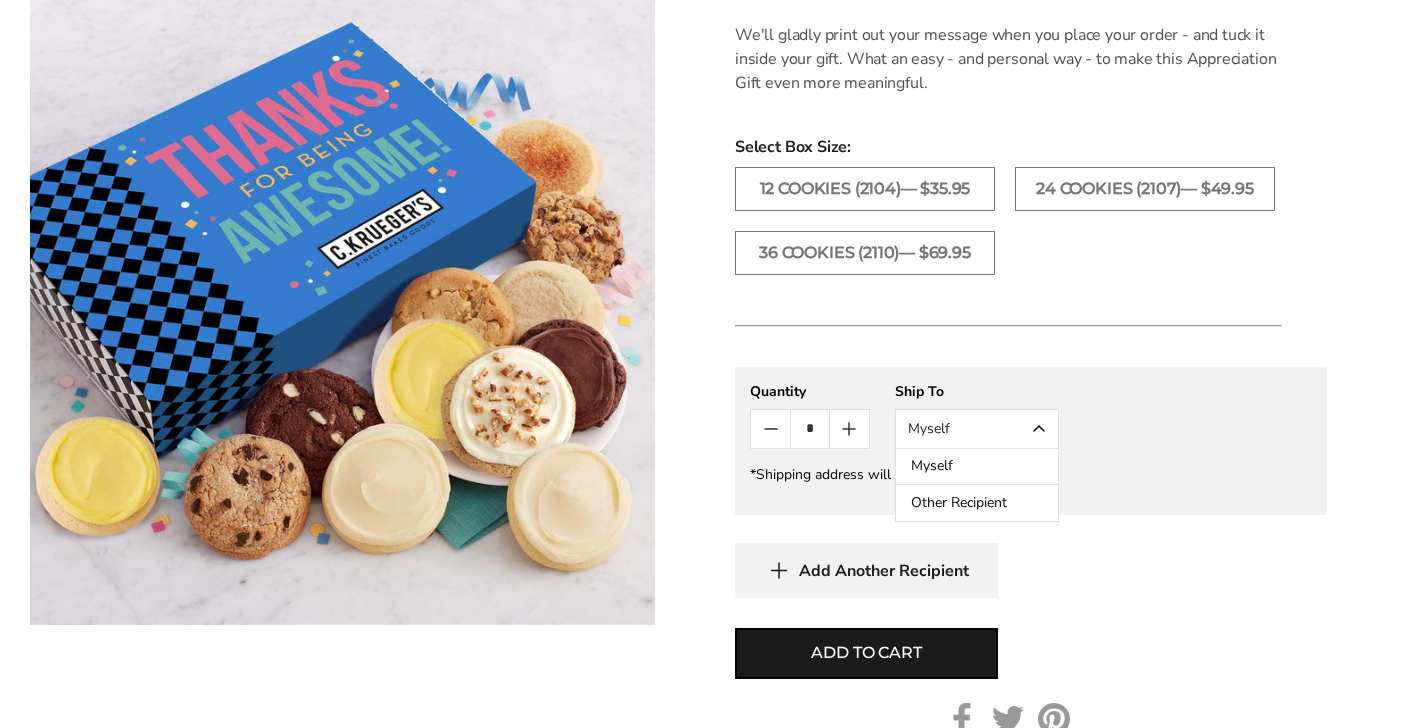 click on "Other Recipient" at bounding box center [977, 503] 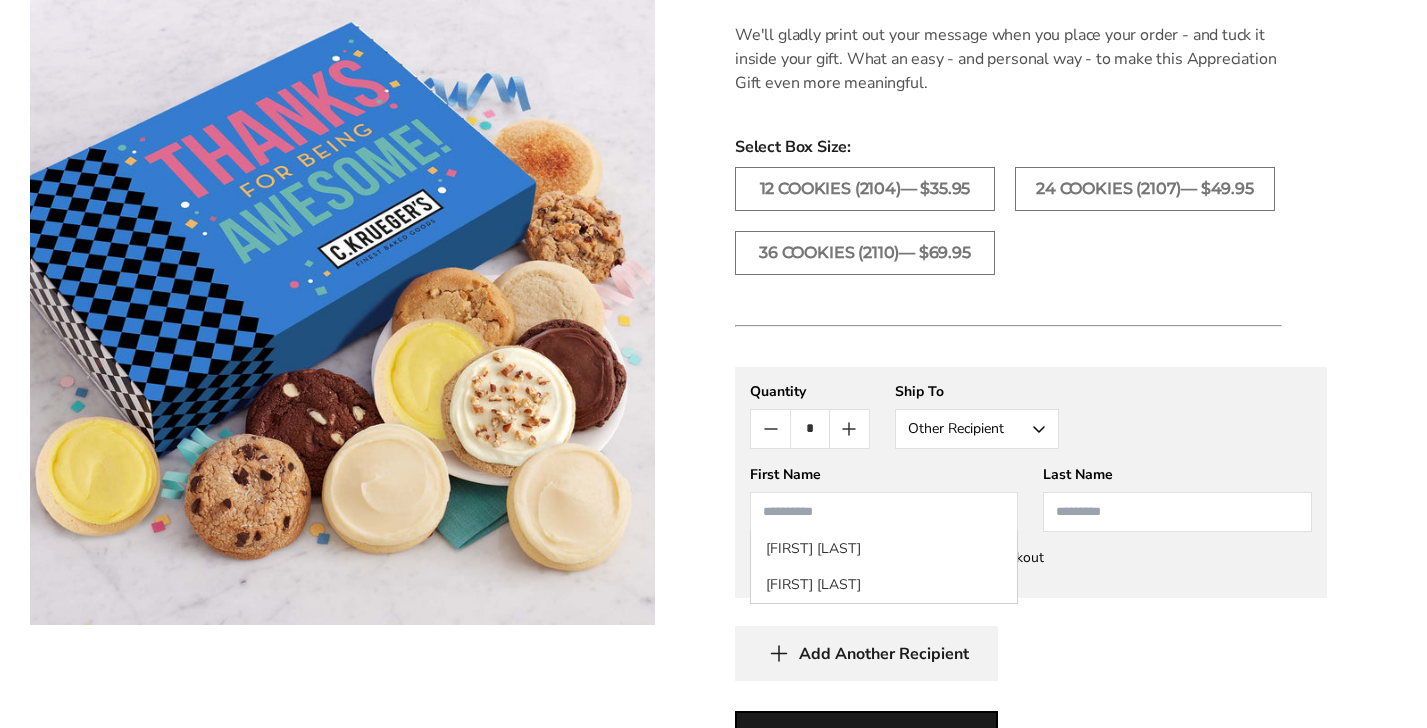 click at bounding box center [884, 512] 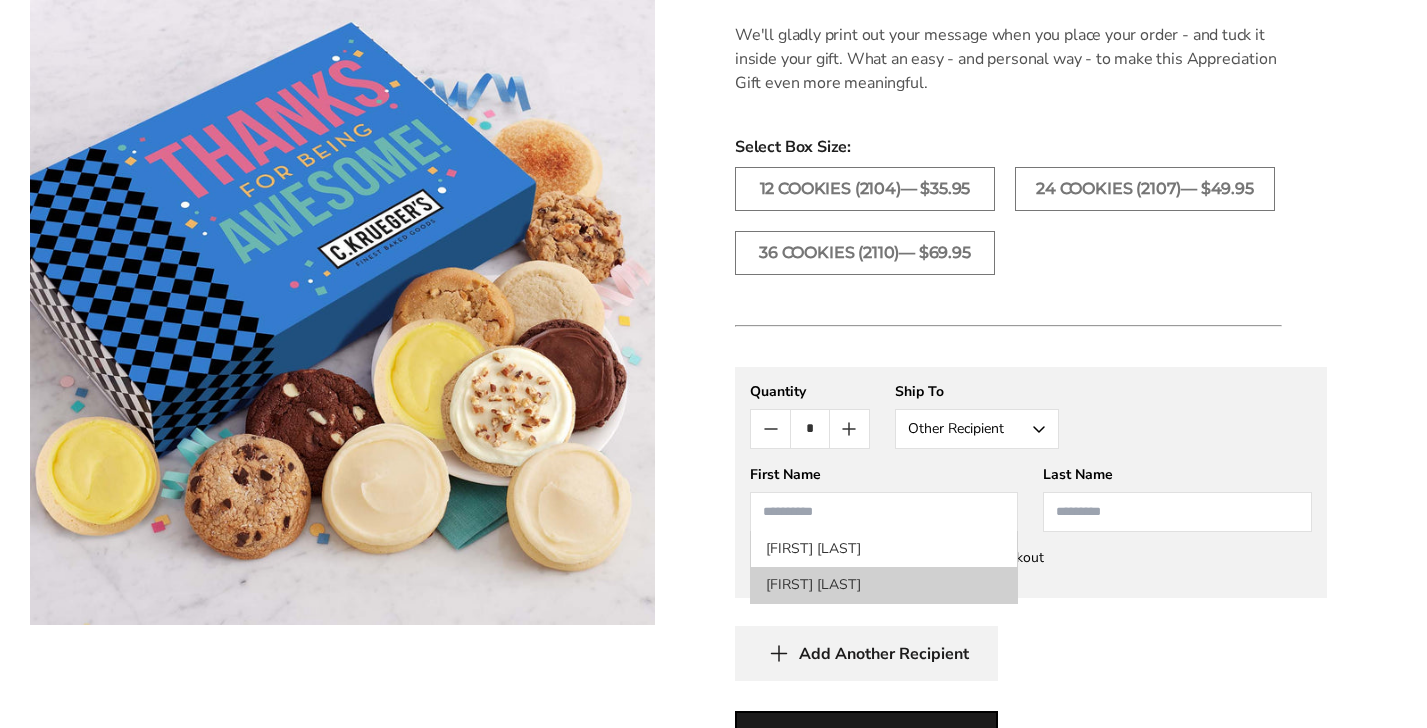click on "[FIRST] [LAST]" at bounding box center [884, 585] 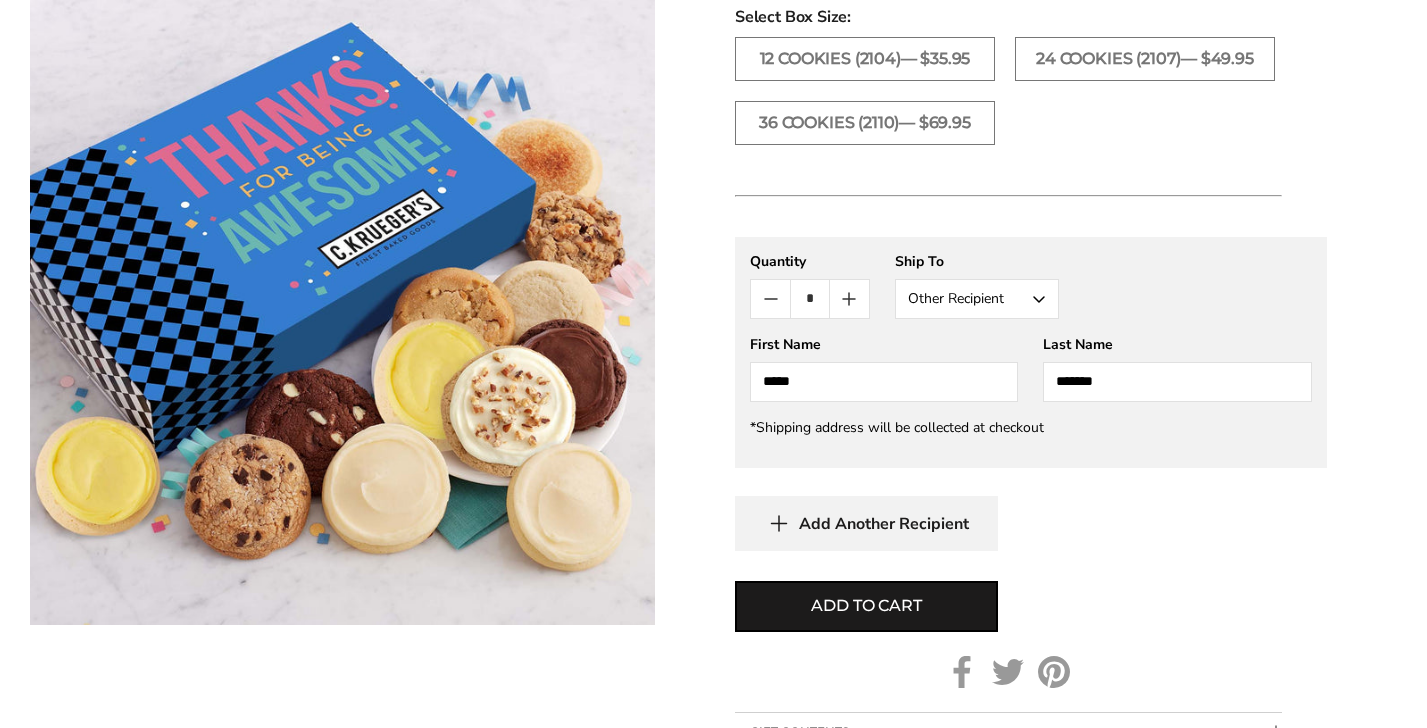 scroll, scrollTop: 1457, scrollLeft: 0, axis: vertical 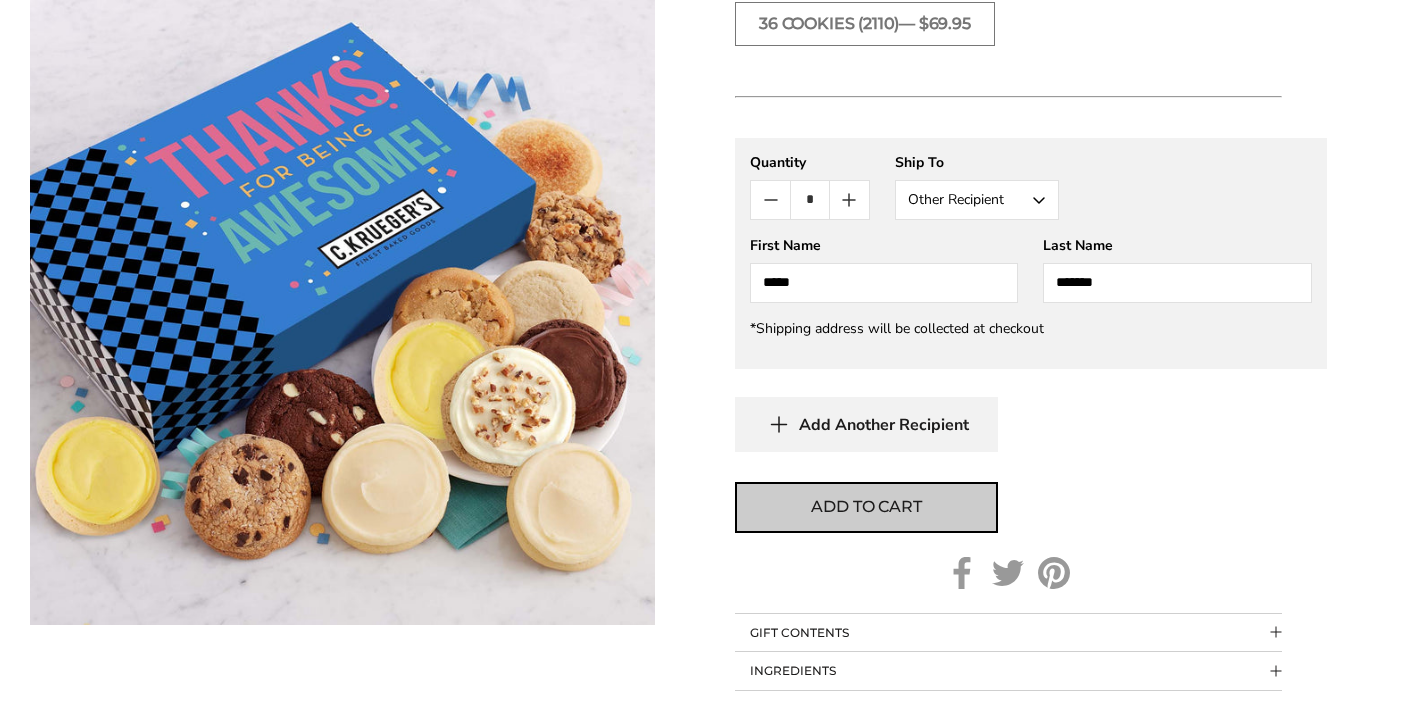 click on "Add to cart" at bounding box center (866, 507) 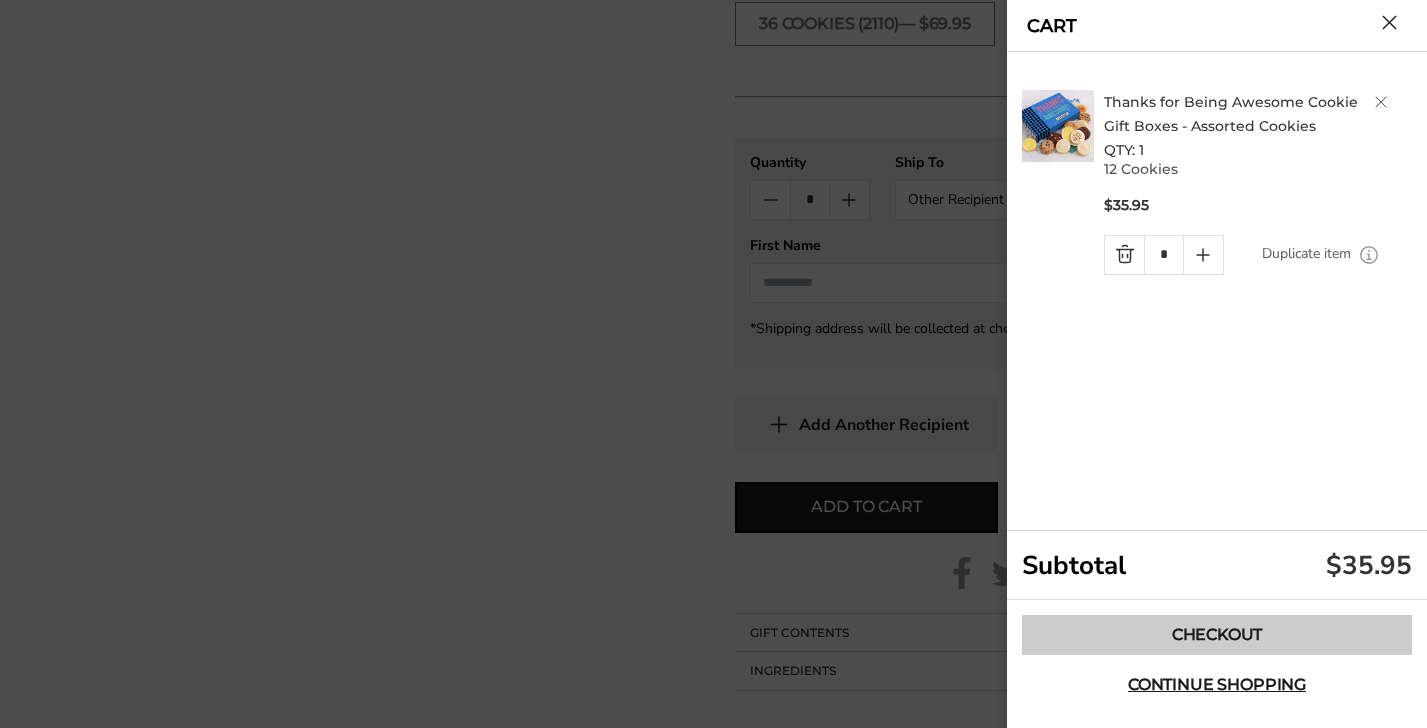 click on "Checkout" at bounding box center [1217, 635] 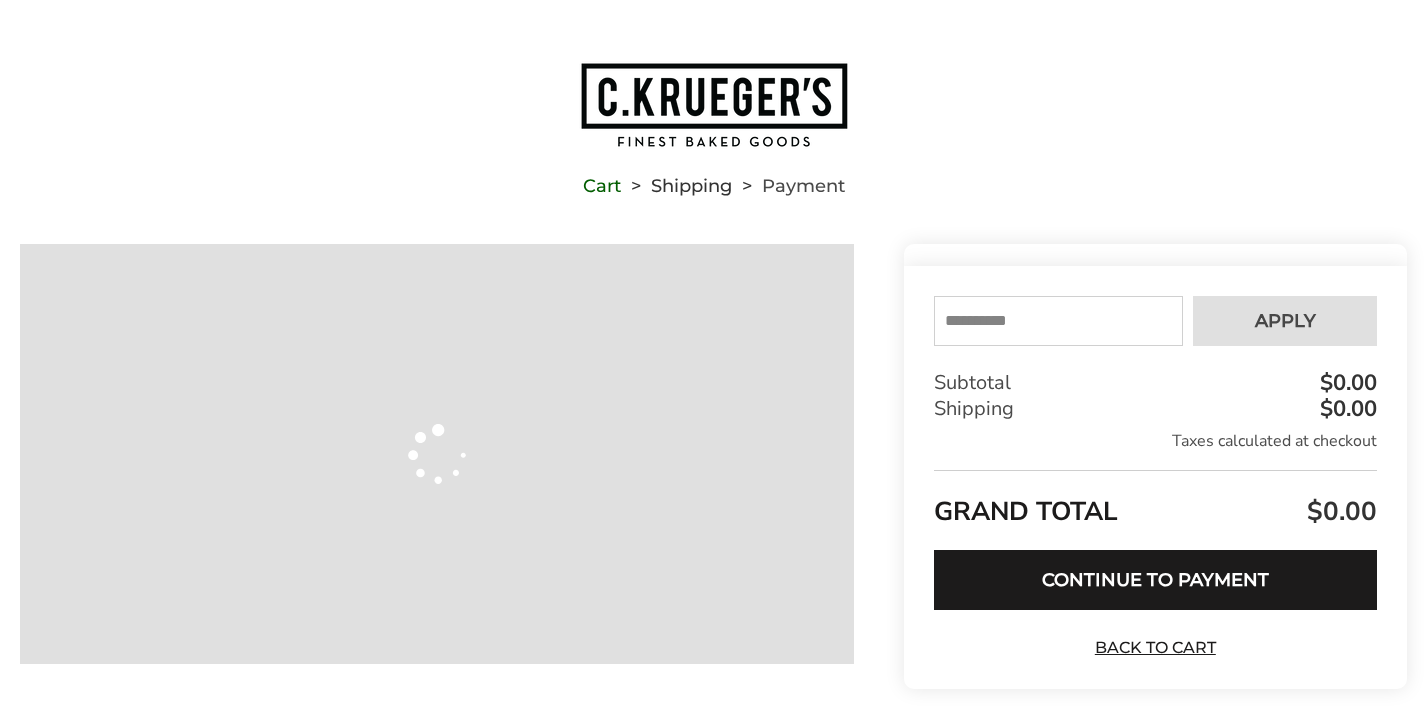 scroll, scrollTop: 0, scrollLeft: 0, axis: both 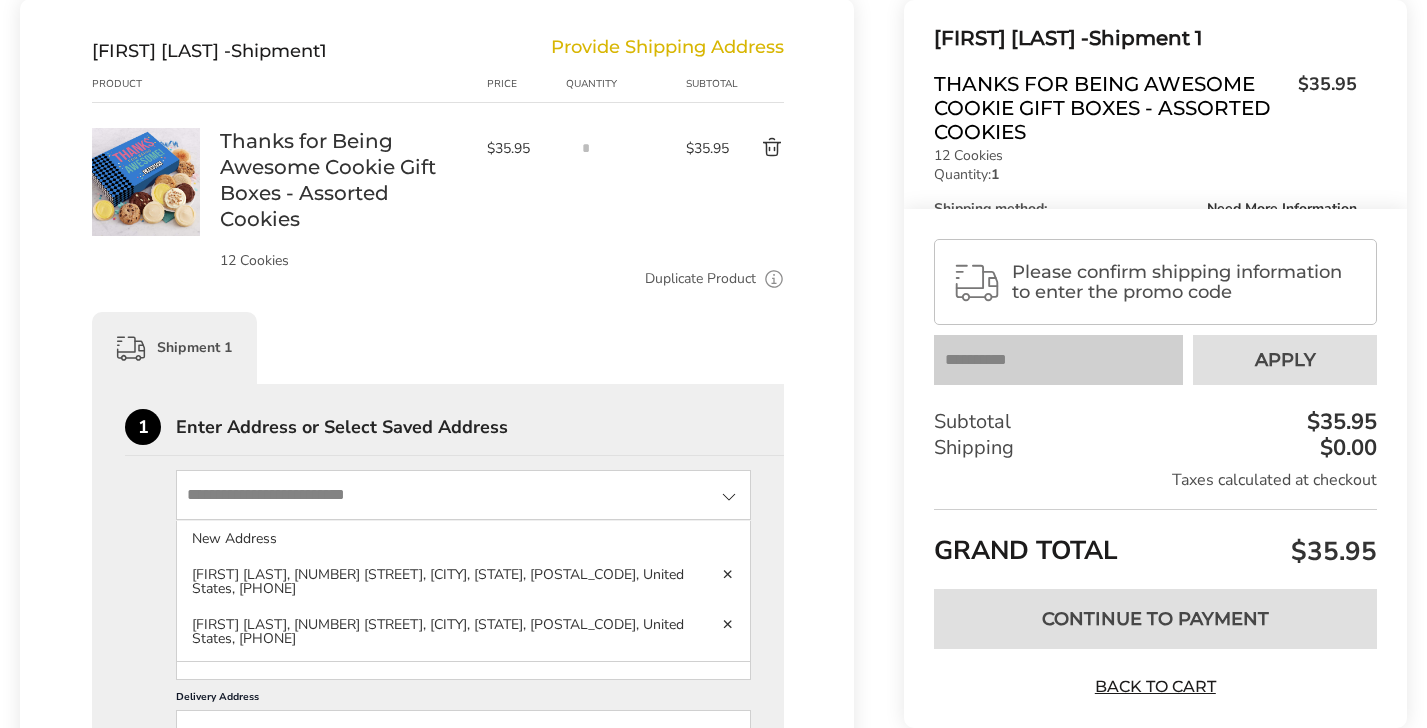 click at bounding box center (463, 495) 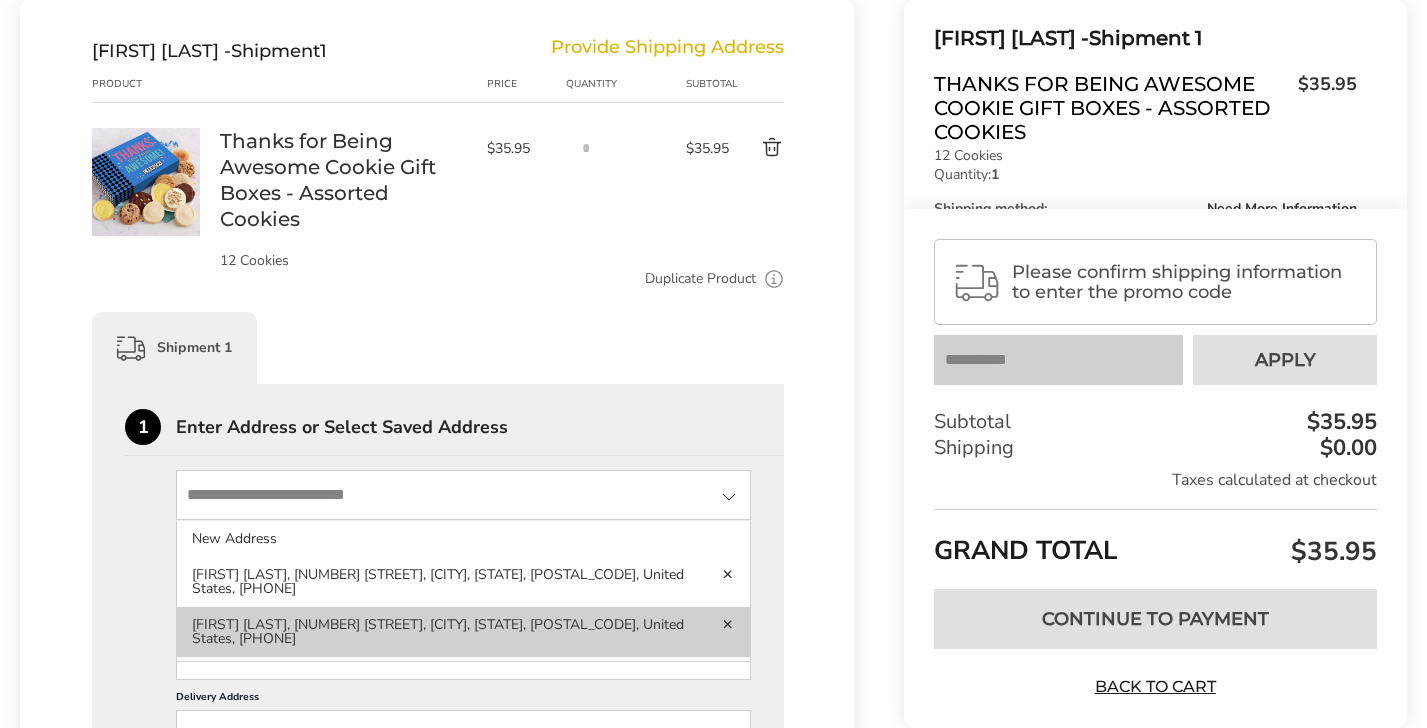click on "Julie Edwards, 12345 Veterans Memorial Hwy,  Douglasville, GA, 30134-2017, United States,  770‑515‑9940" 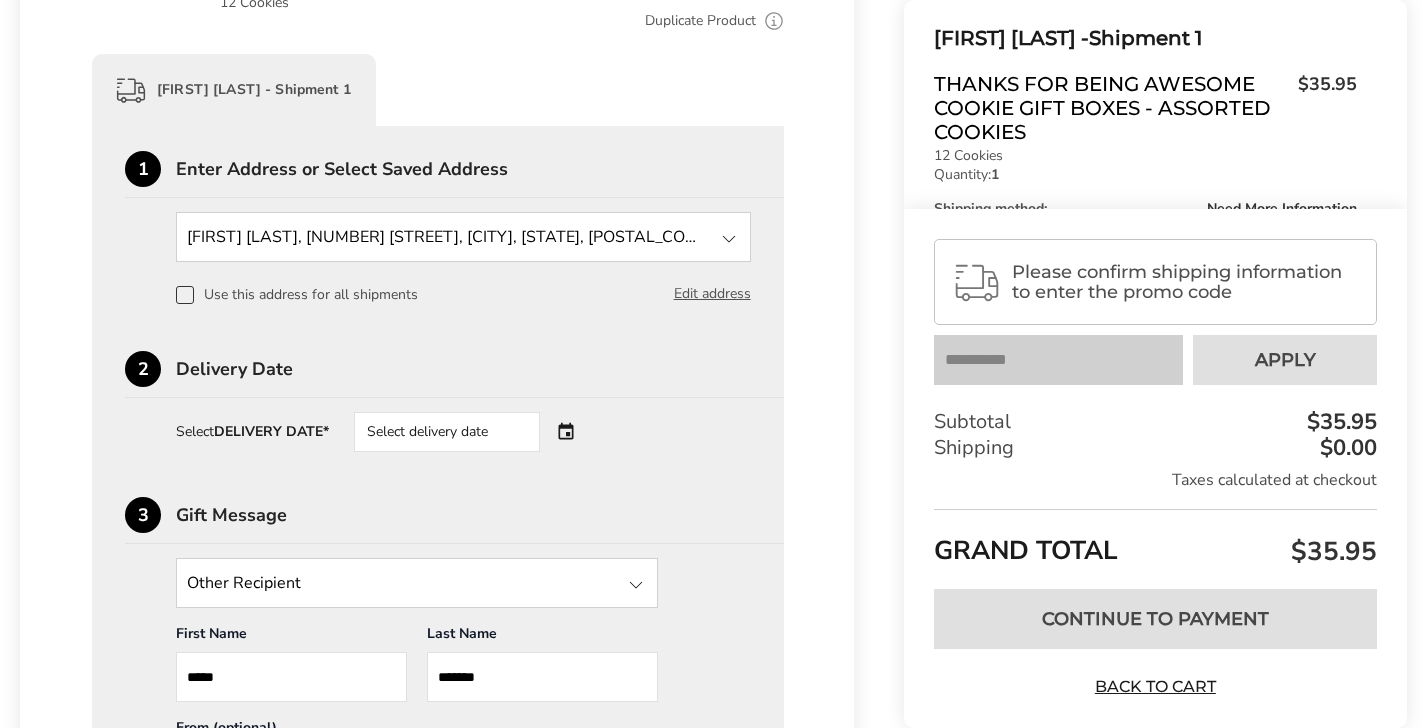 scroll, scrollTop: 510, scrollLeft: 0, axis: vertical 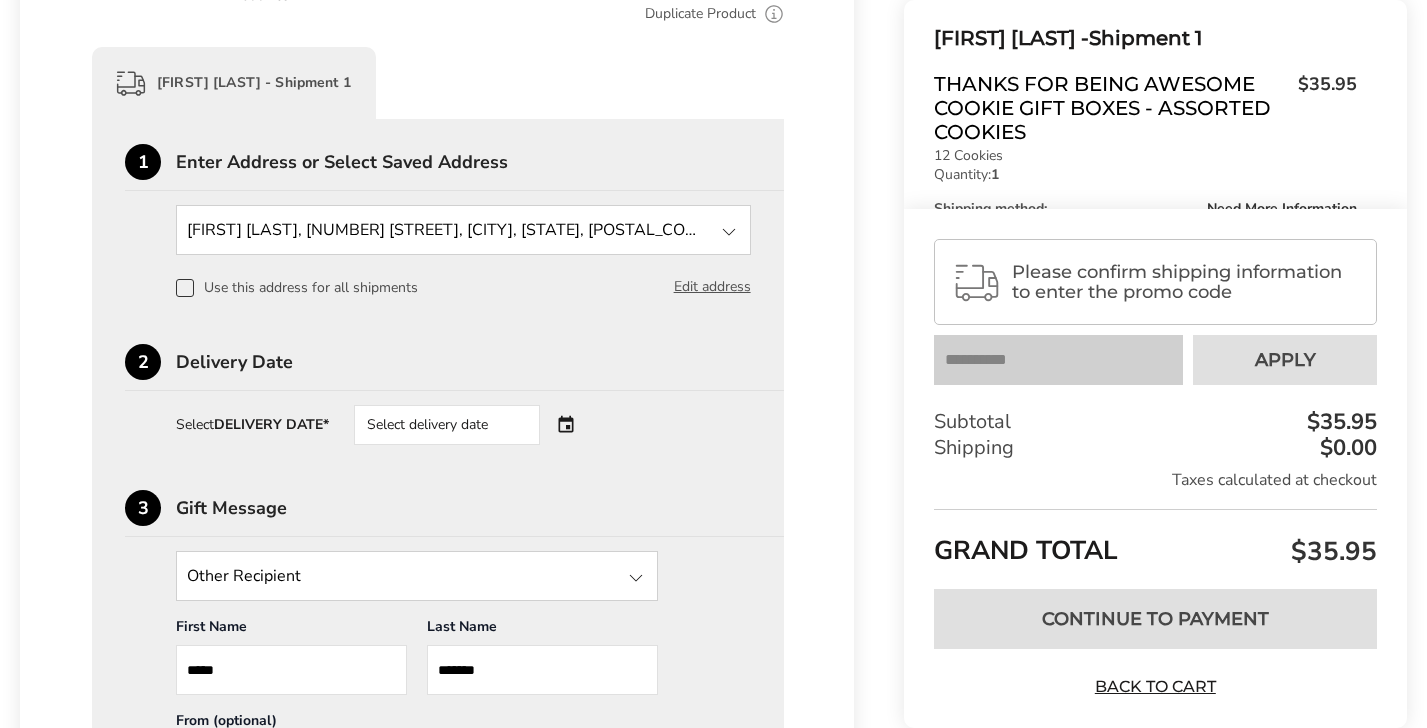 click on "Select delivery date" at bounding box center (475, 425) 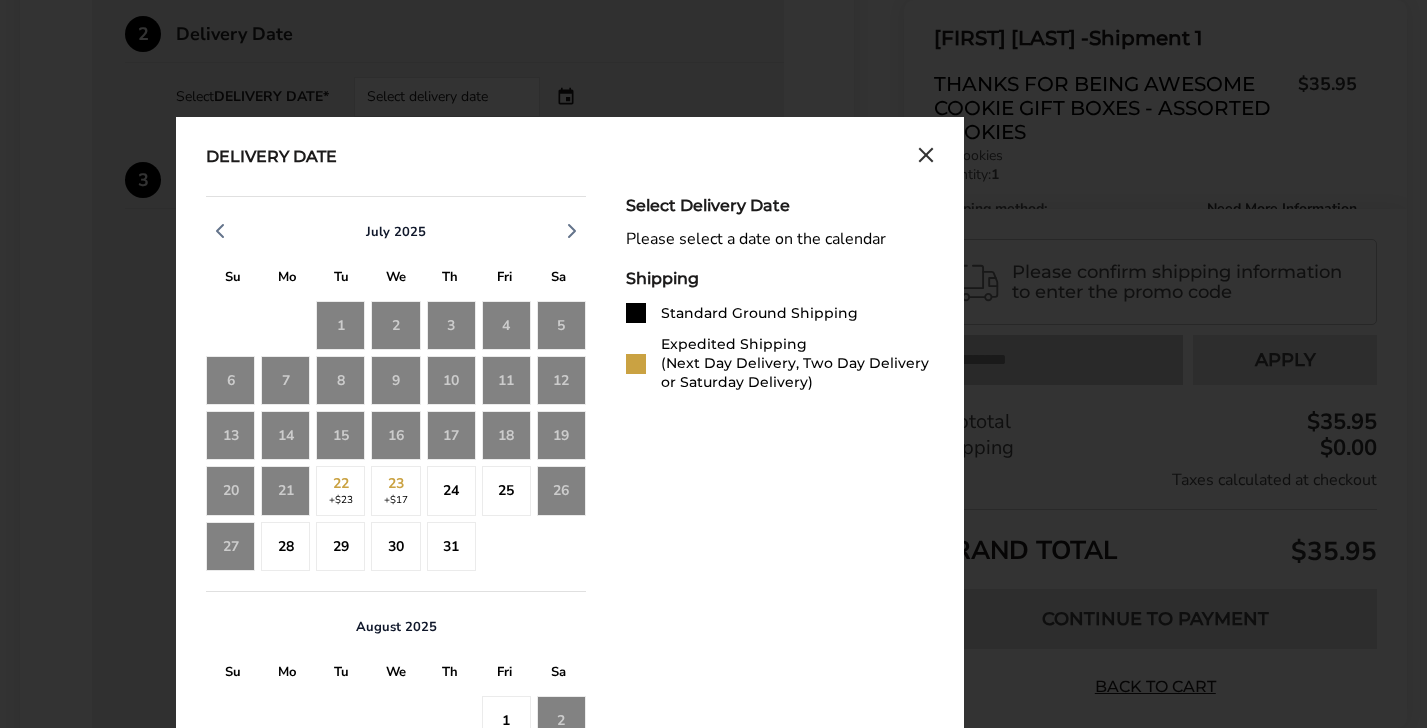 scroll, scrollTop: 849, scrollLeft: 0, axis: vertical 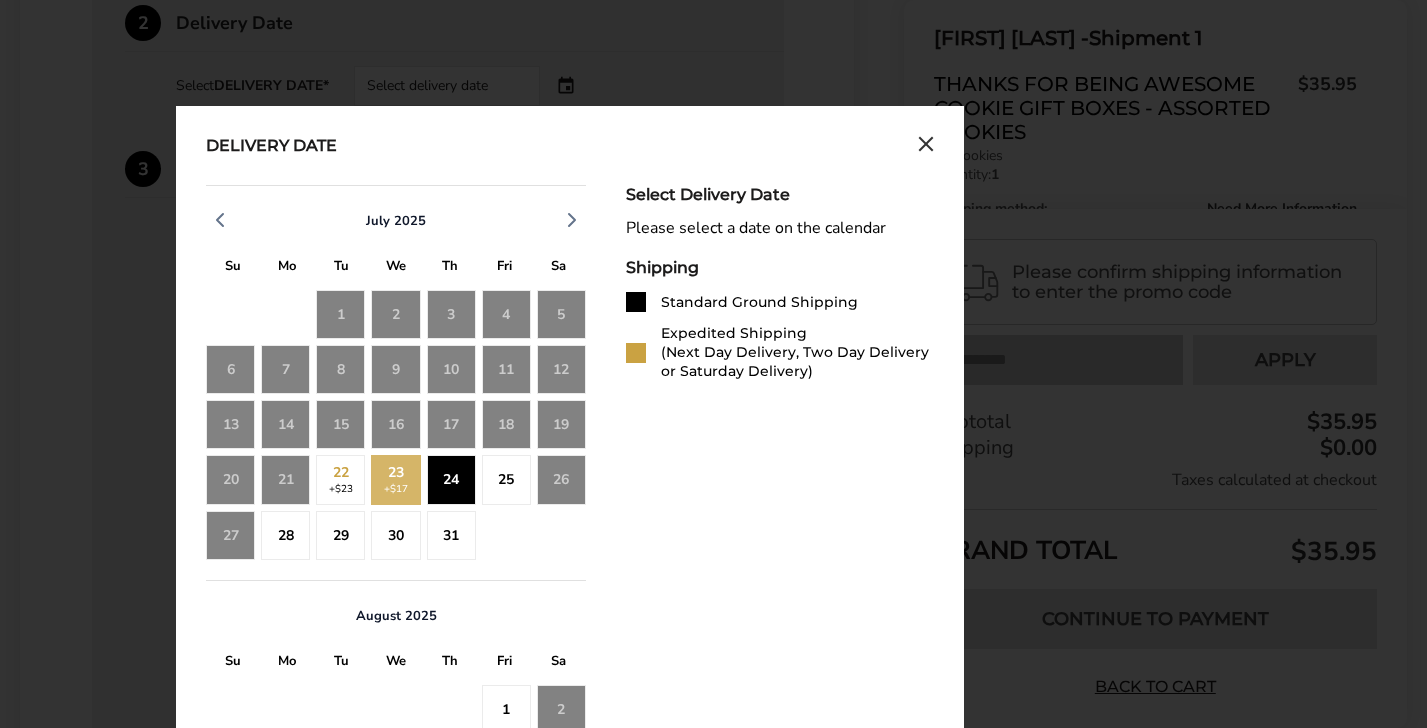 click on "24" 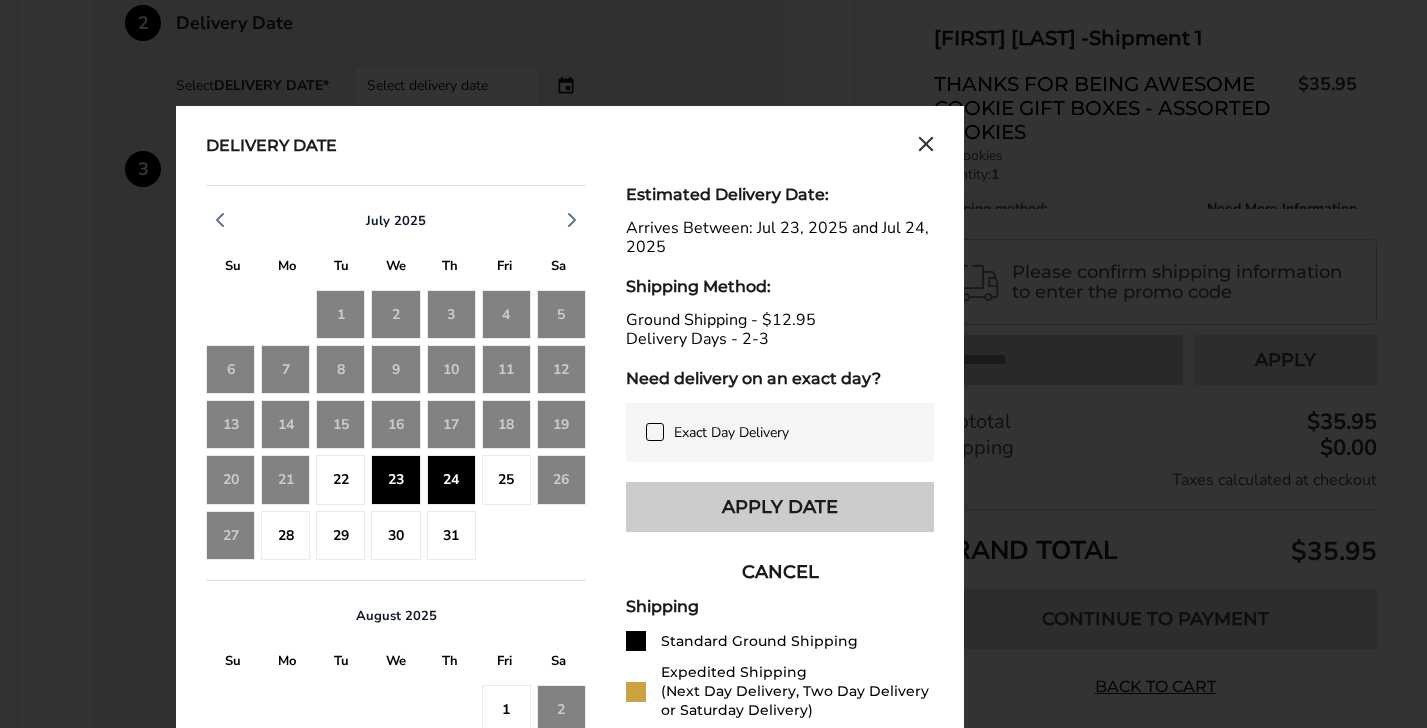 click on "Apply Date" at bounding box center [780, 507] 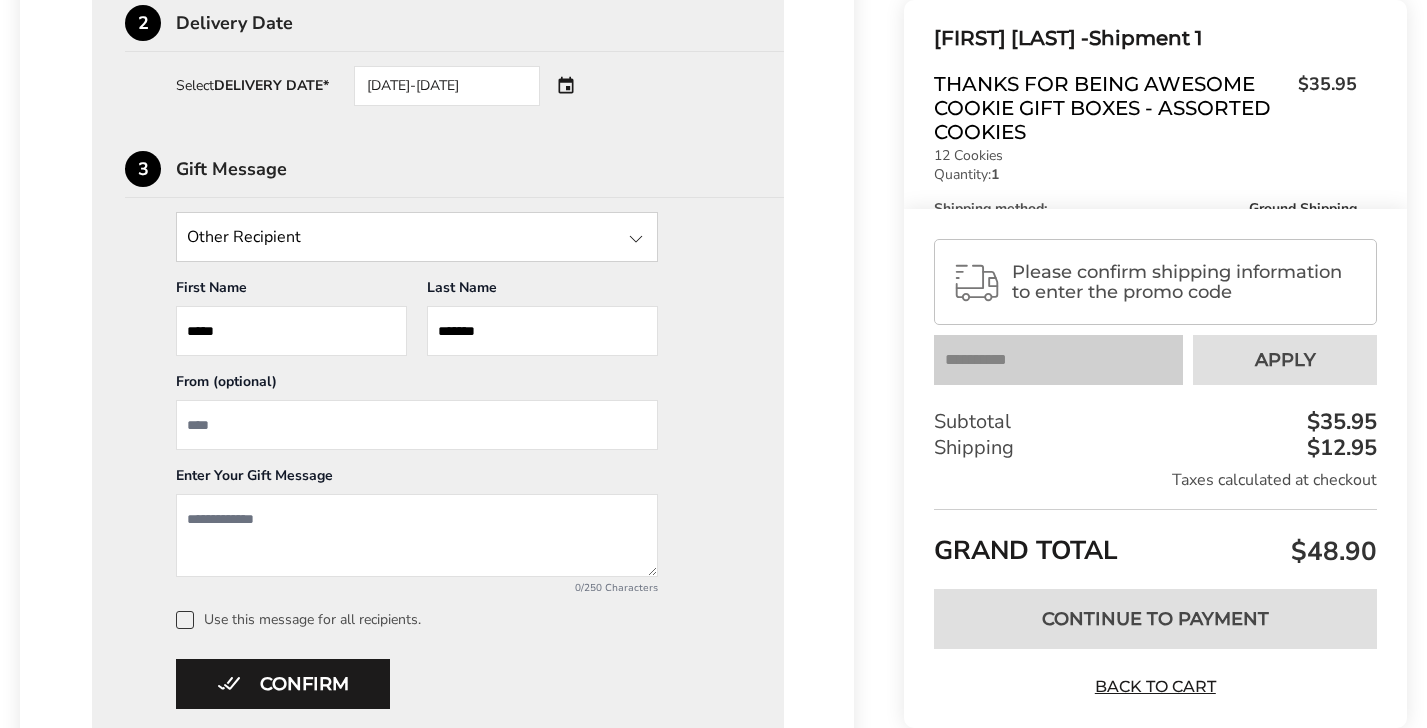 click at bounding box center (417, 425) 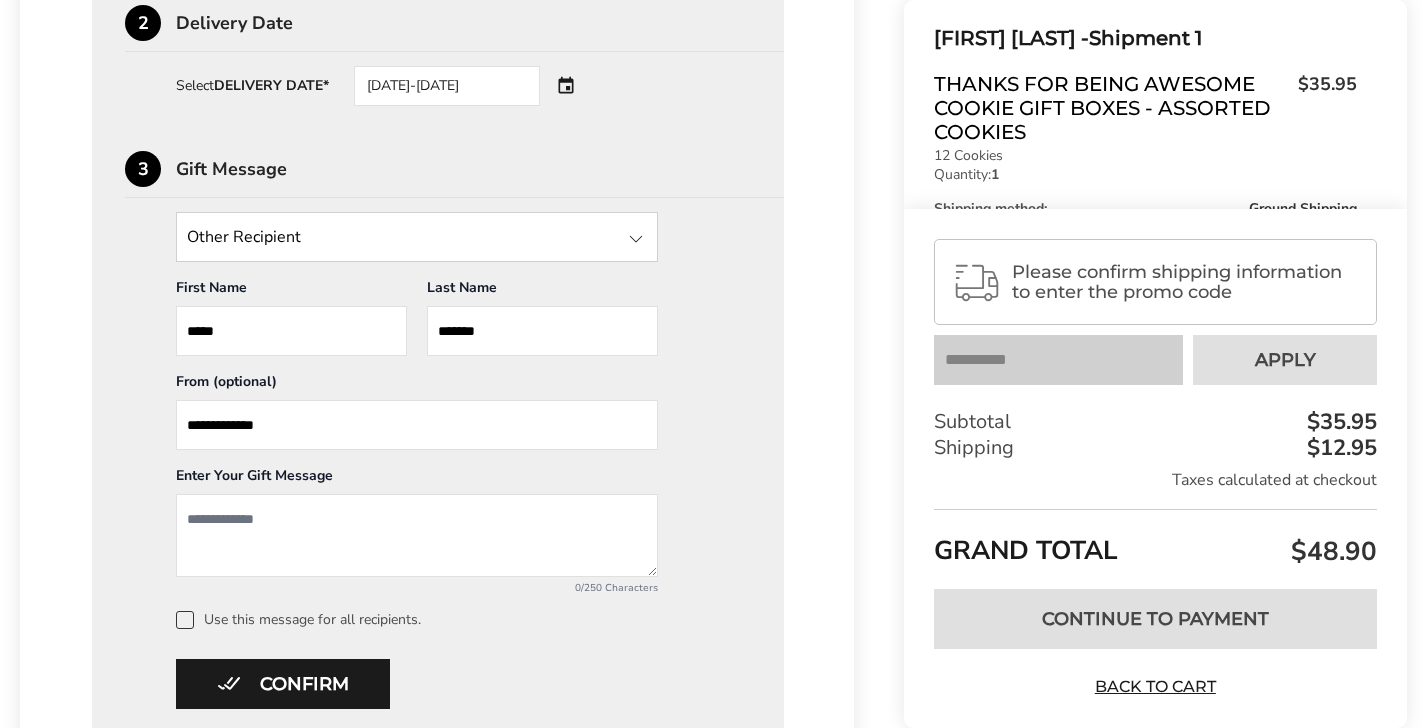 click on "**********" at bounding box center (417, 425) 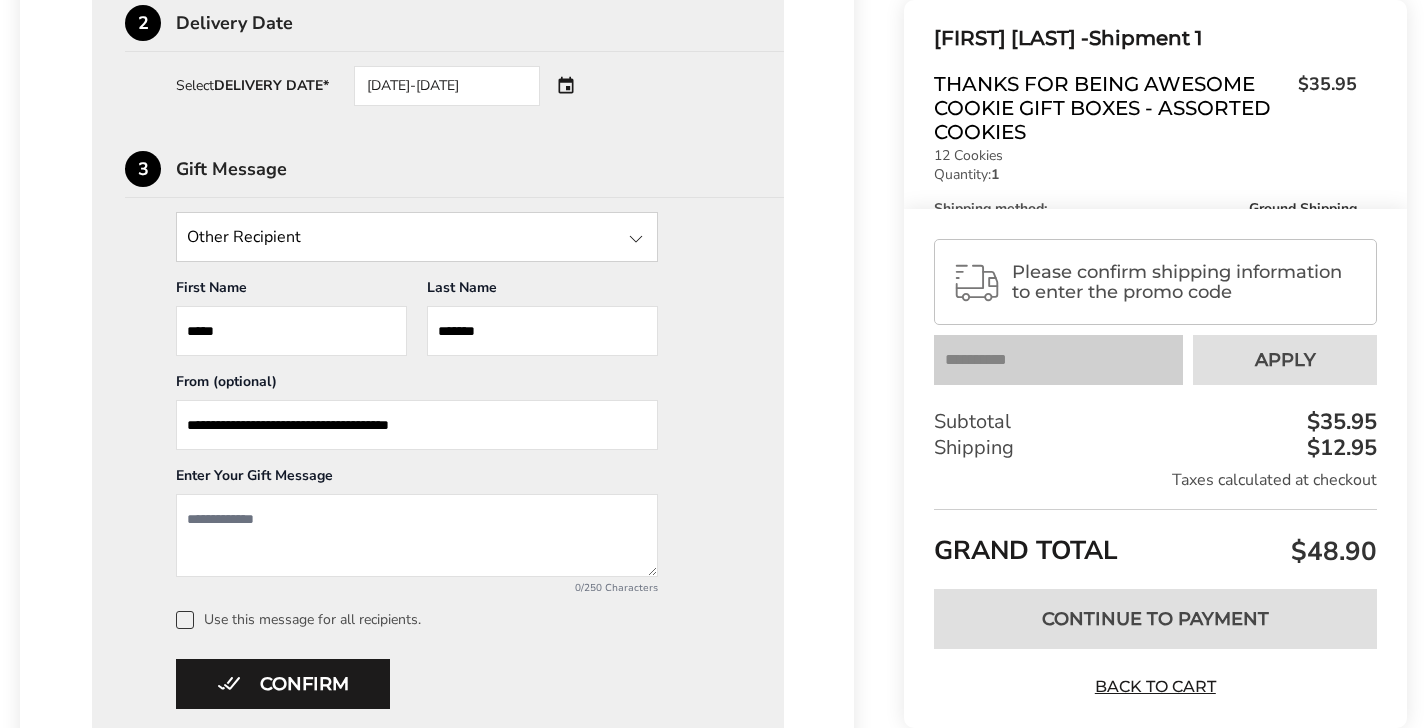 type on "**********" 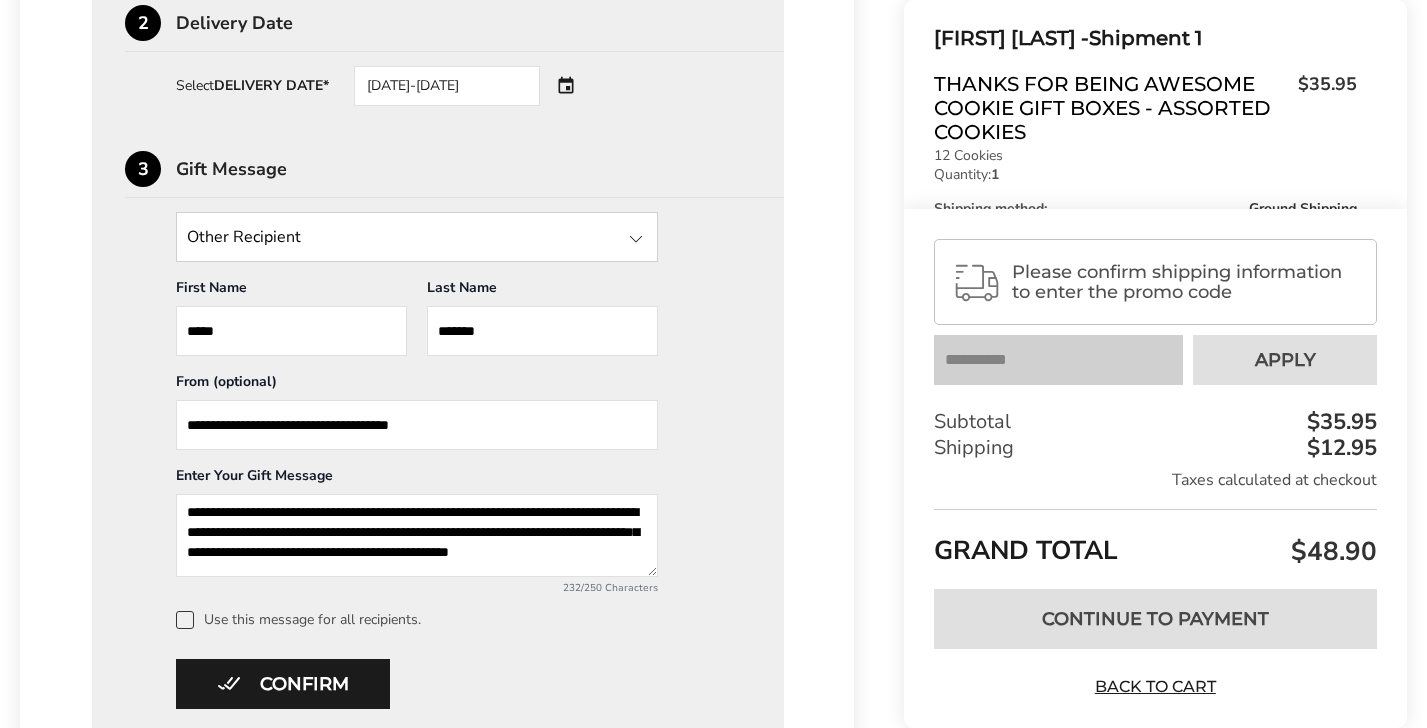 scroll, scrollTop: 27, scrollLeft: 0, axis: vertical 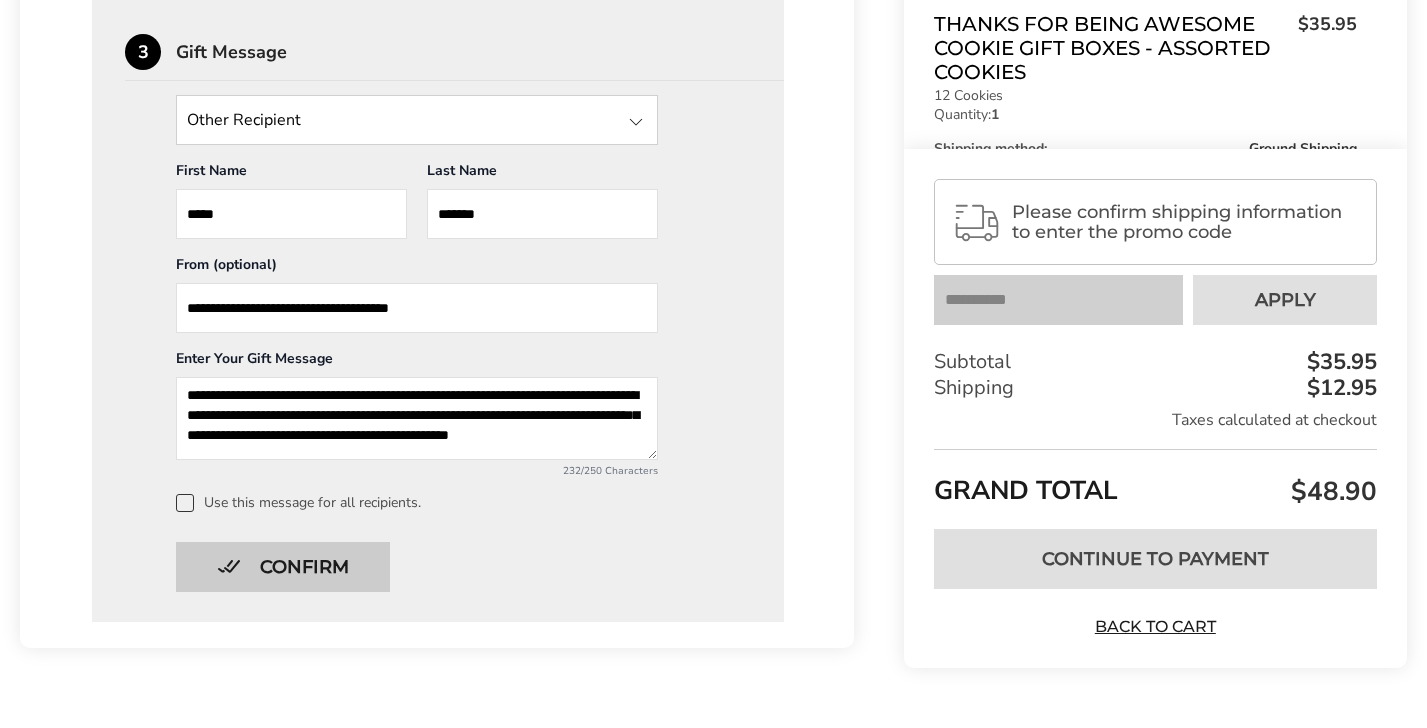 type on "**********" 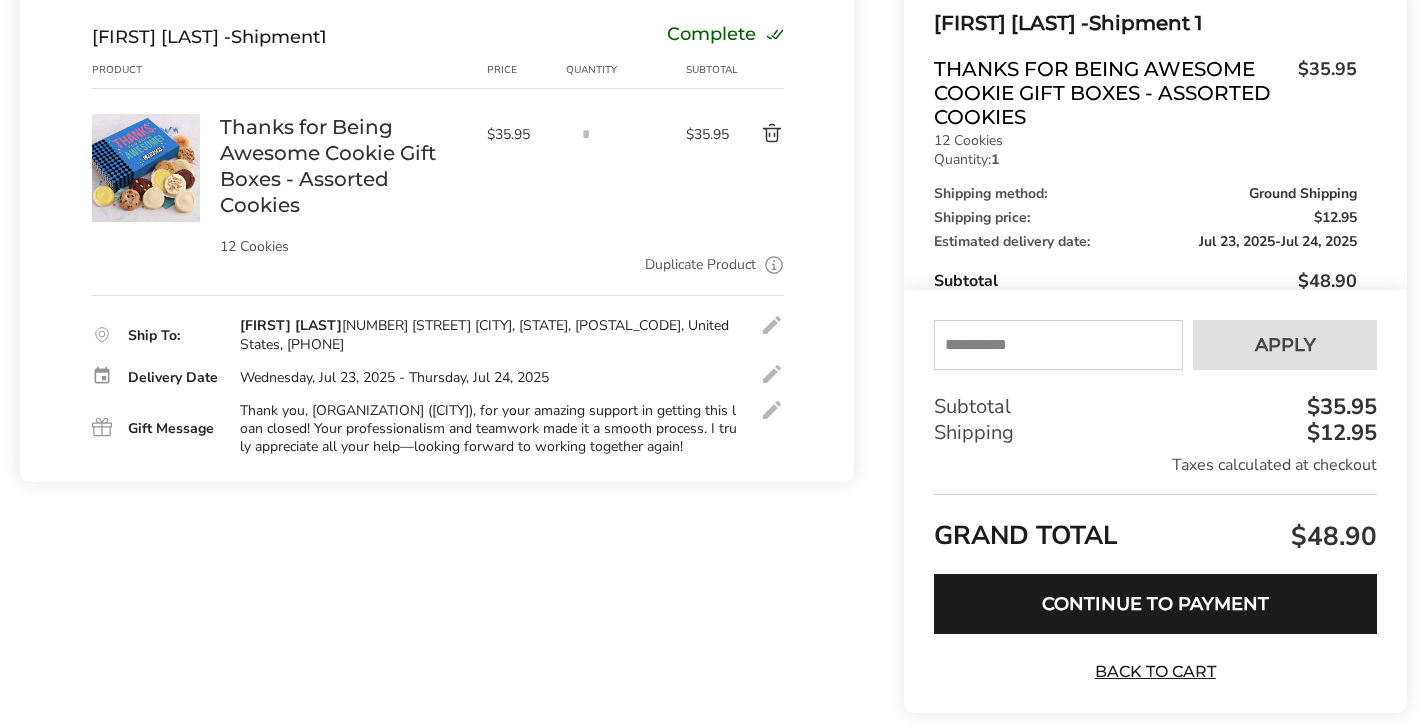 scroll, scrollTop: 254, scrollLeft: 0, axis: vertical 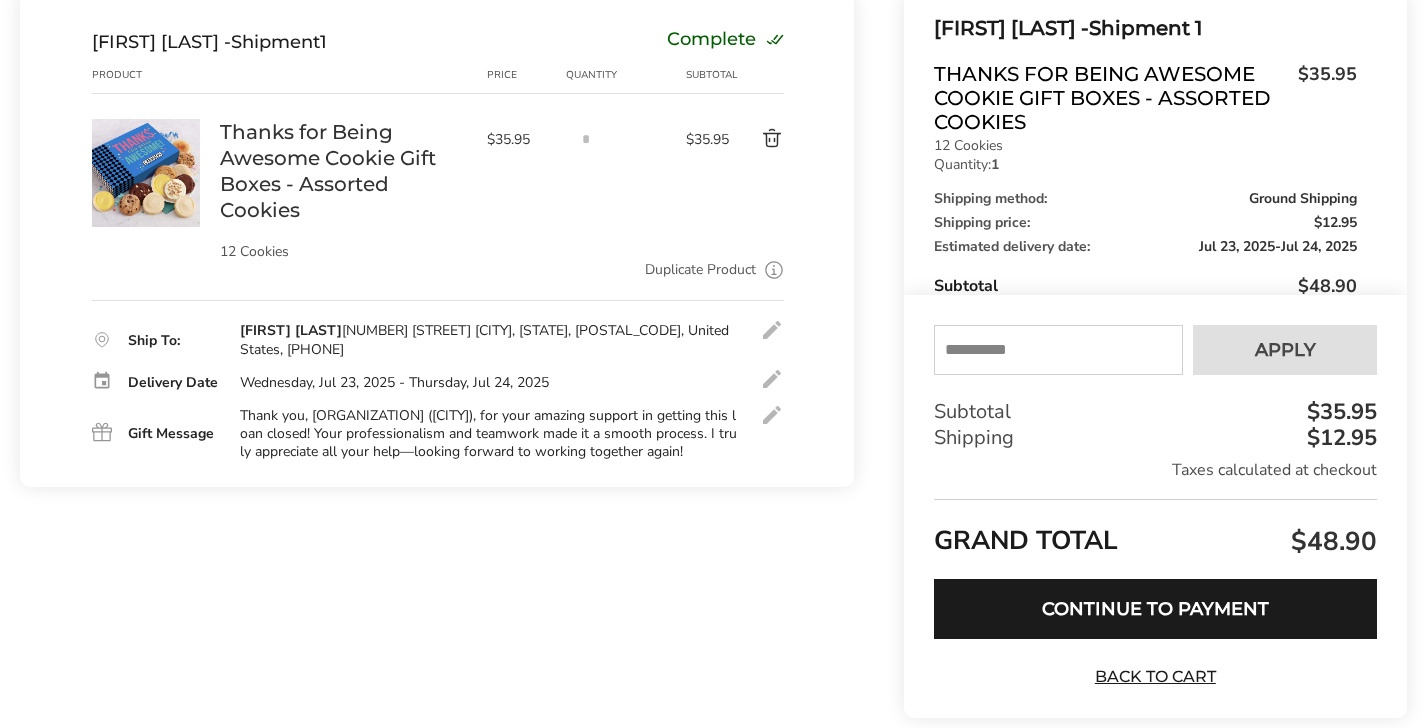 click at bounding box center [1058, 350] 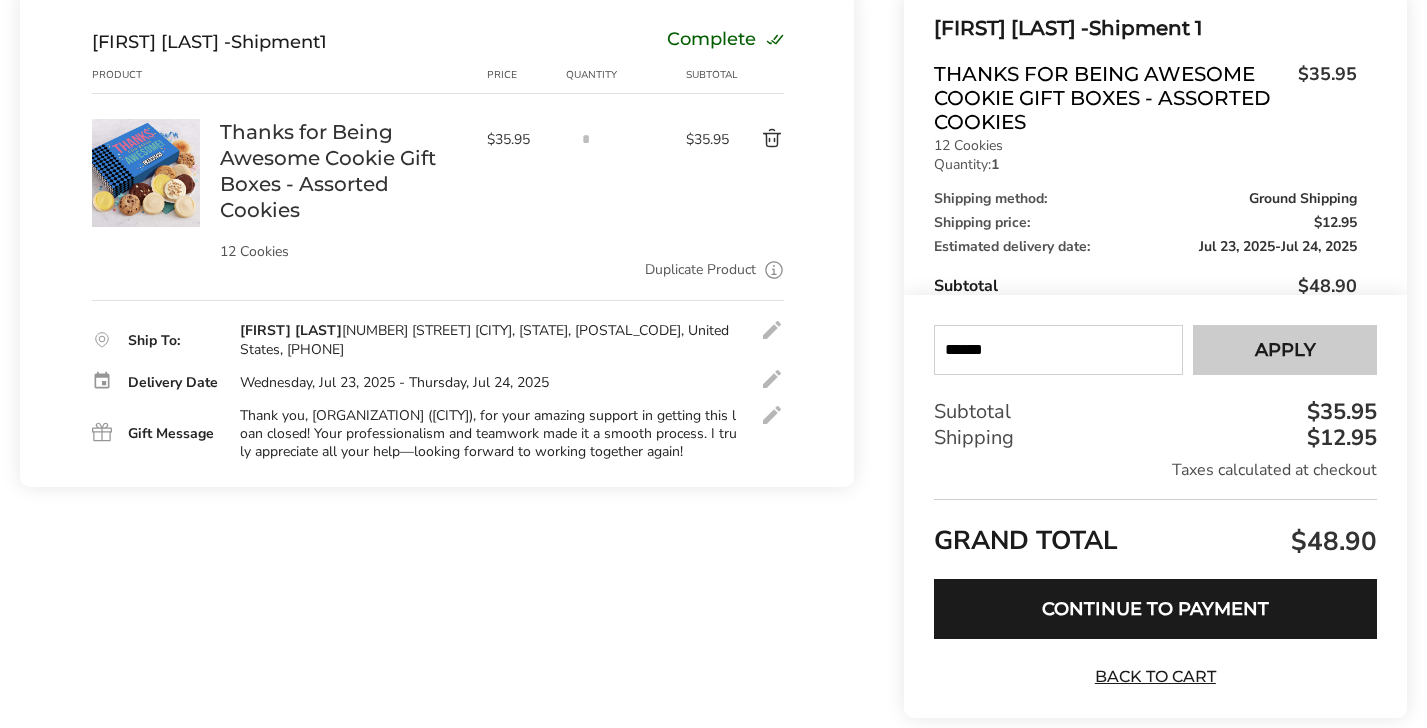 type on "******" 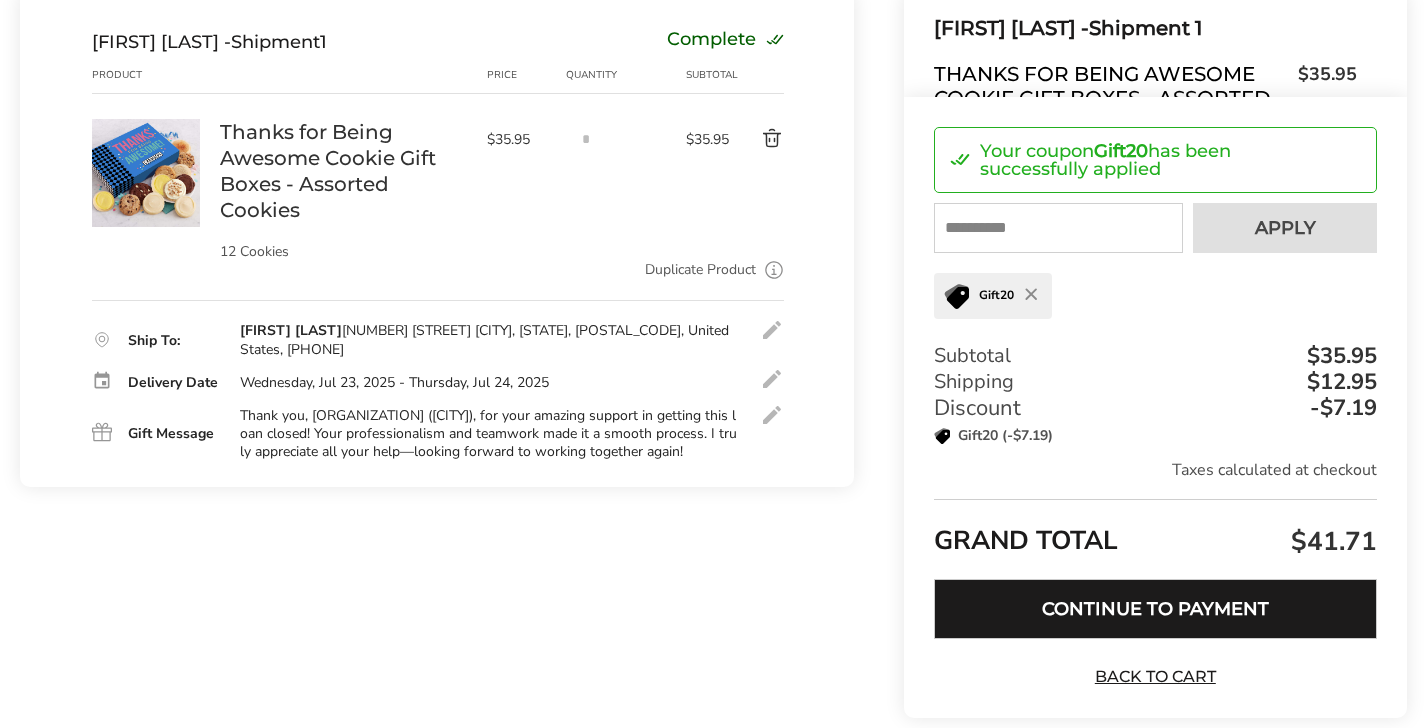 click on "Continue to Payment" at bounding box center (1155, 609) 